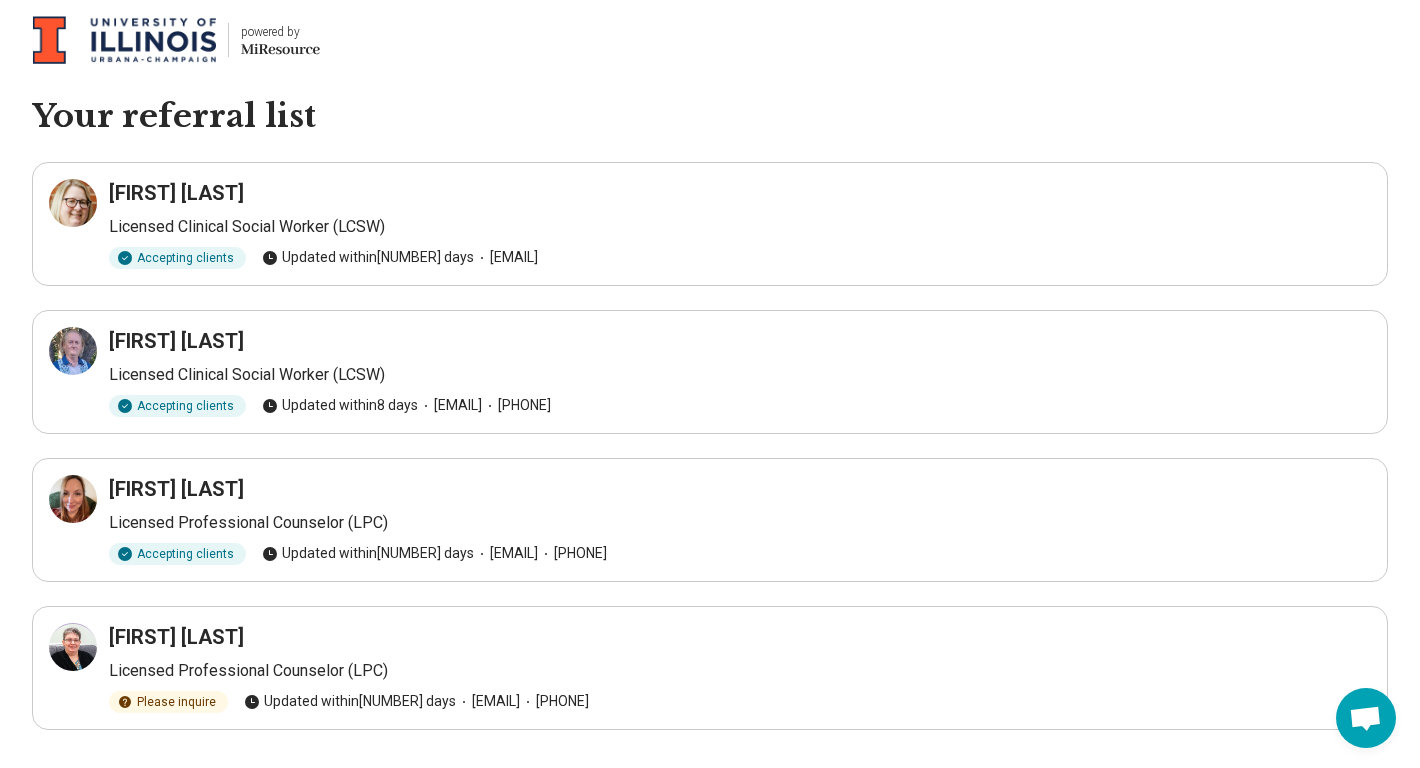 scroll, scrollTop: 41, scrollLeft: 0, axis: vertical 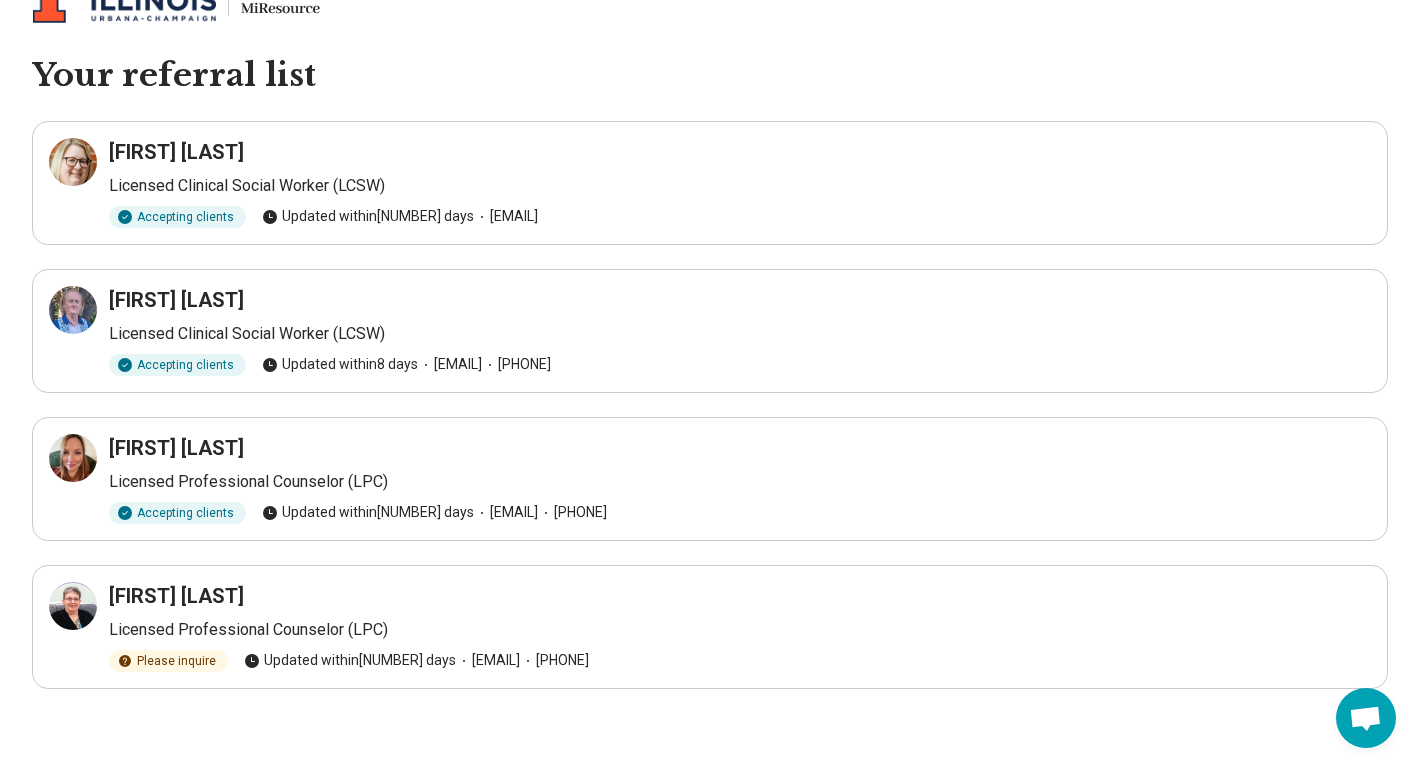 drag, startPoint x: 257, startPoint y: 153, endPoint x: 114, endPoint y: 148, distance: 143.08739 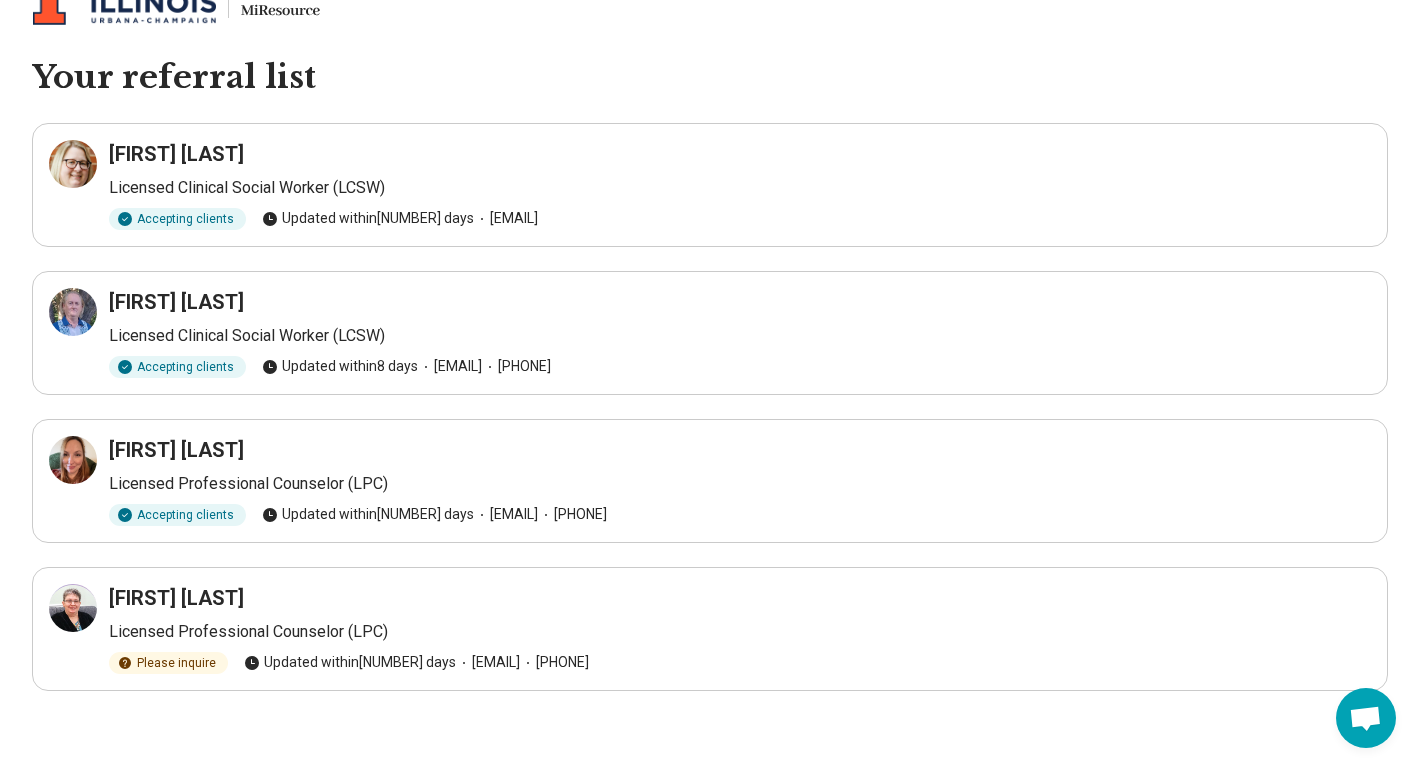 click on "David McDaniel" at bounding box center (740, 302) 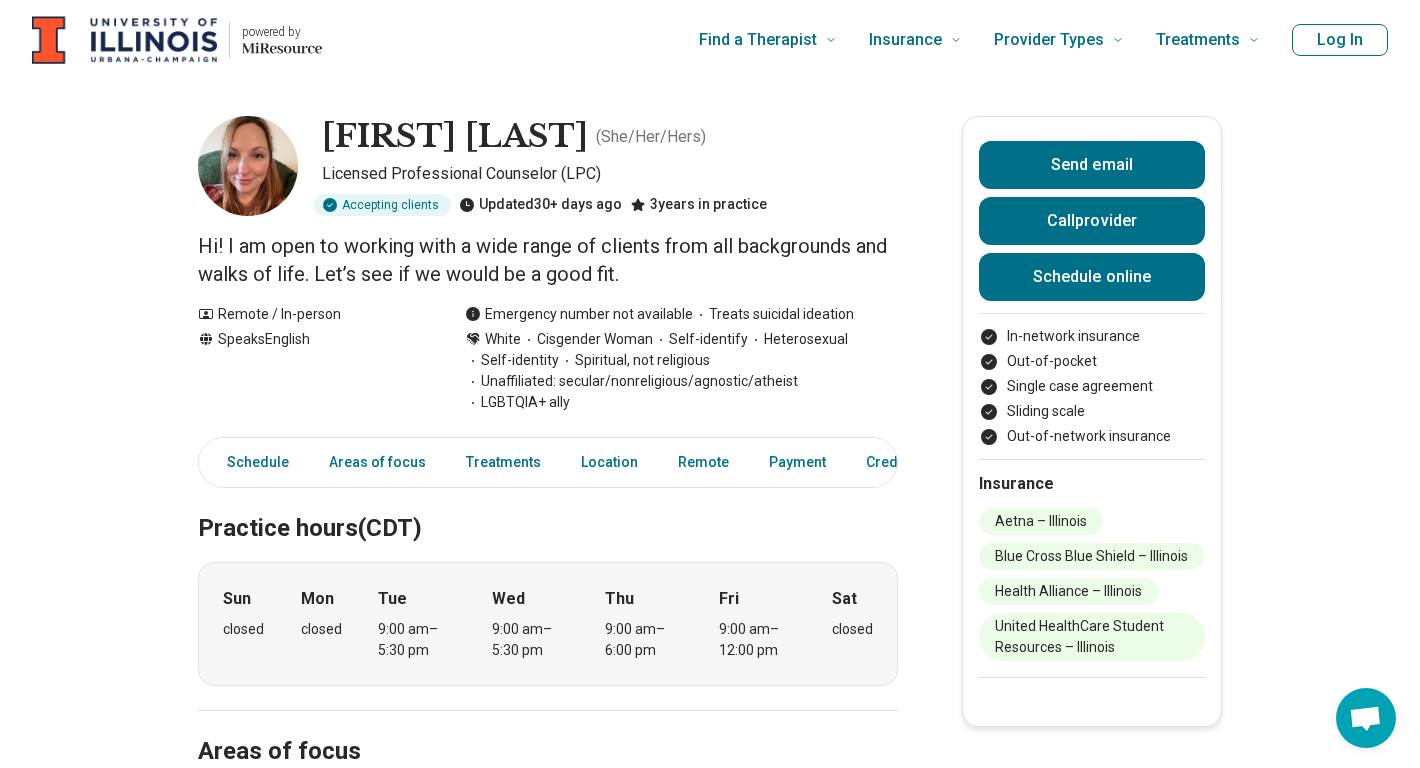 scroll, scrollTop: 0, scrollLeft: 0, axis: both 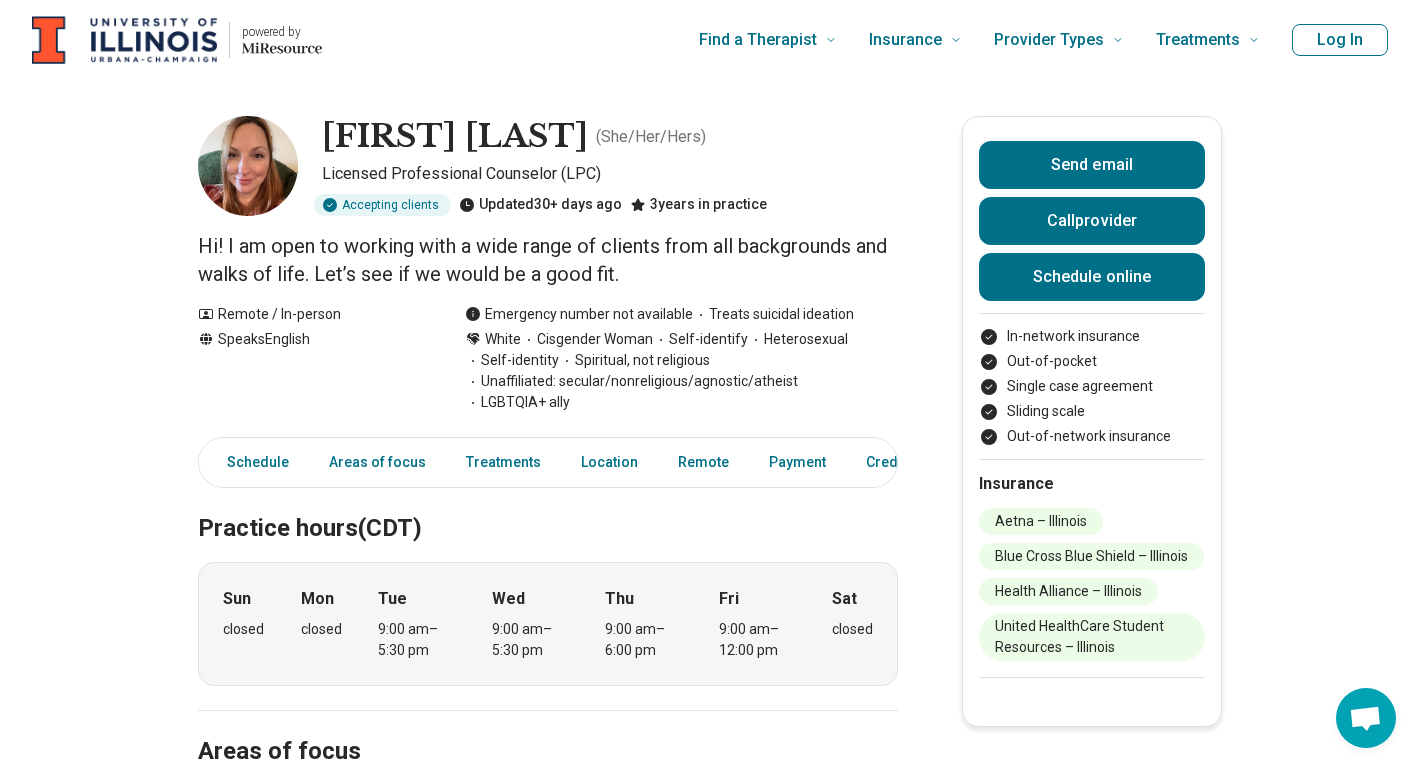 drag, startPoint x: 325, startPoint y: 133, endPoint x: 592, endPoint y: 134, distance: 267.00186 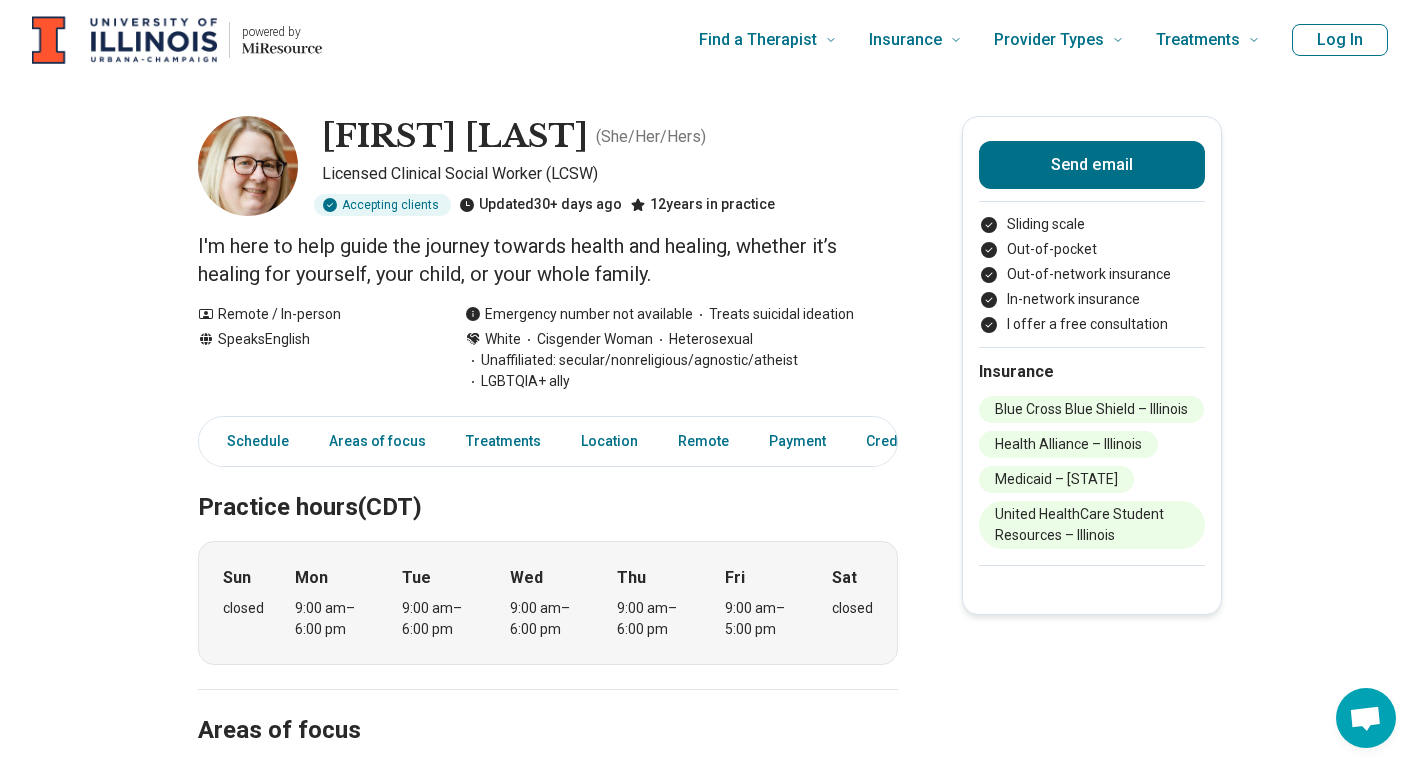 scroll, scrollTop: 0, scrollLeft: 0, axis: both 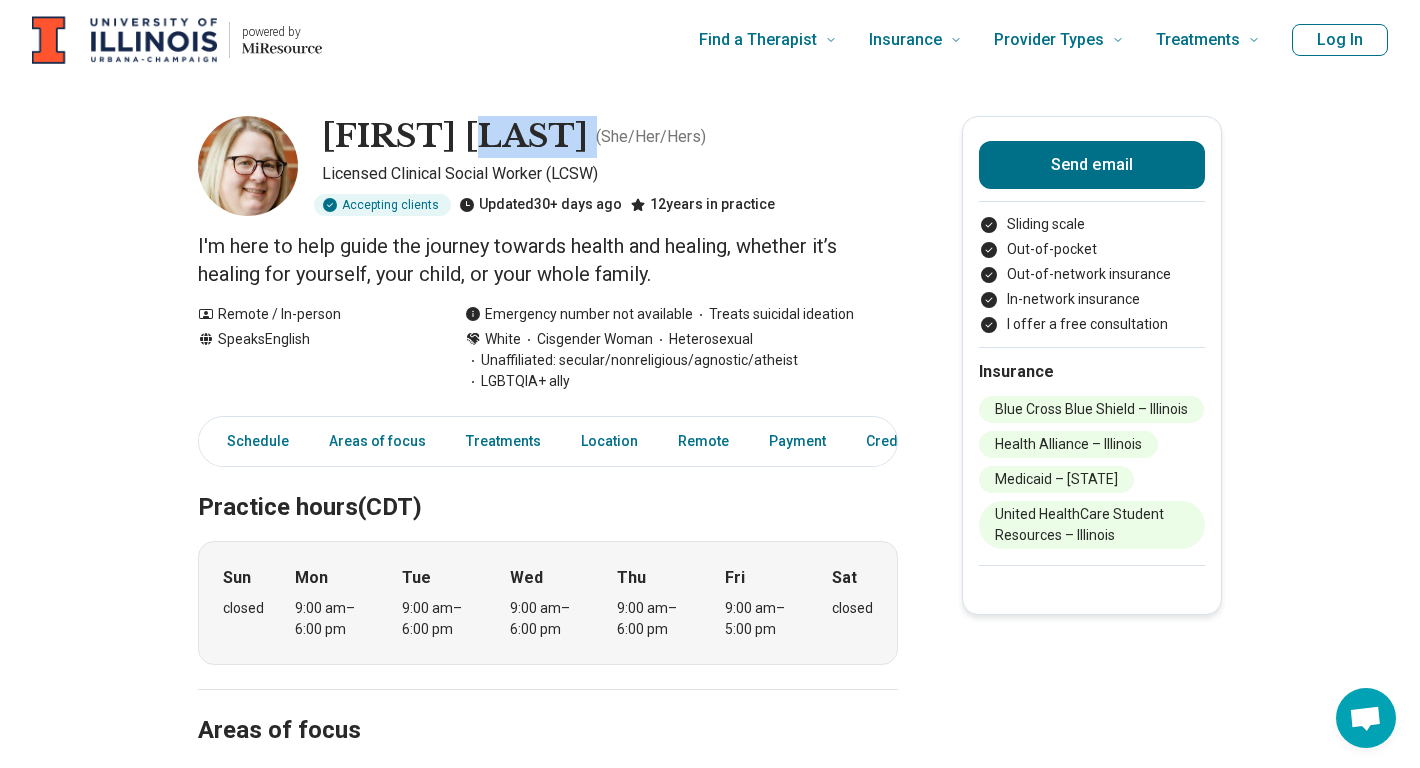 drag, startPoint x: 476, startPoint y: 140, endPoint x: 625, endPoint y: 138, distance: 149.01343 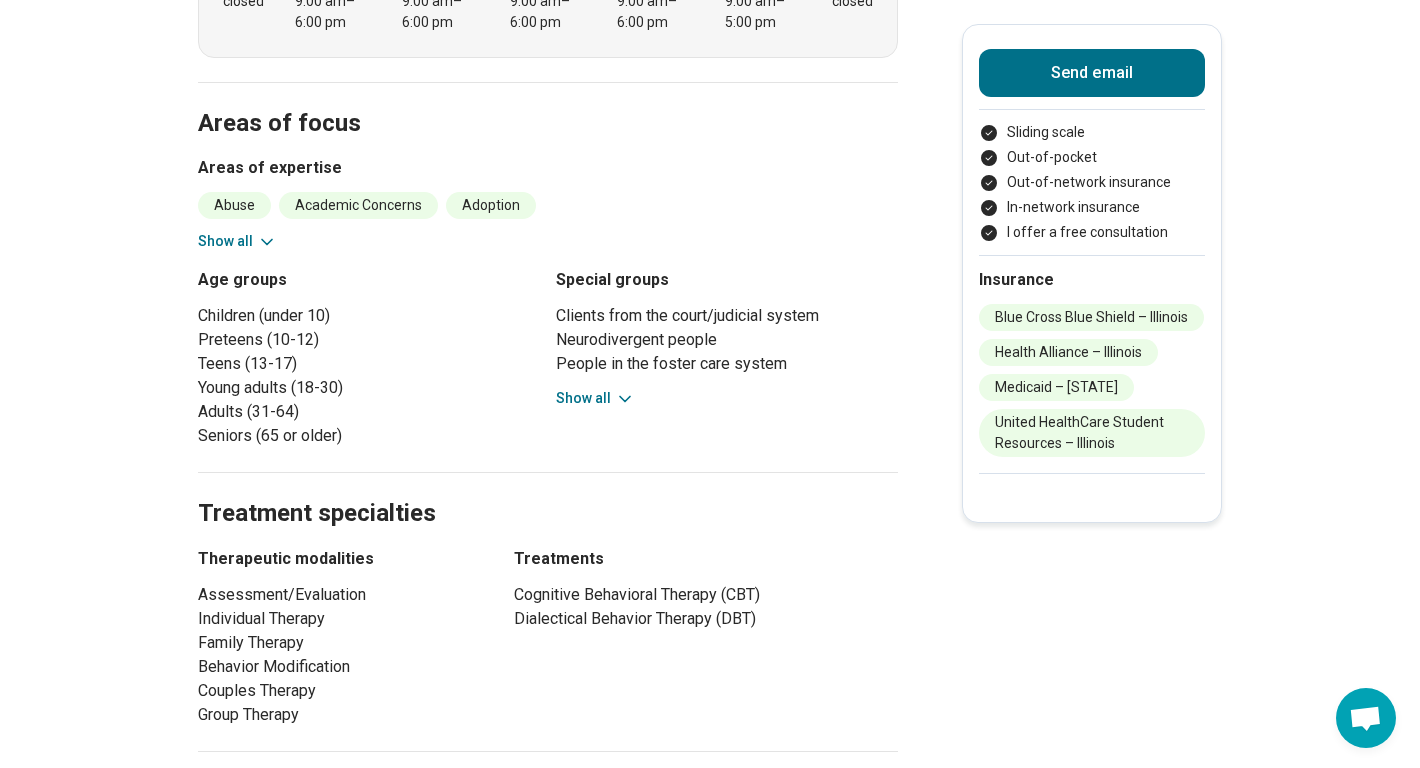 scroll, scrollTop: 612, scrollLeft: 0, axis: vertical 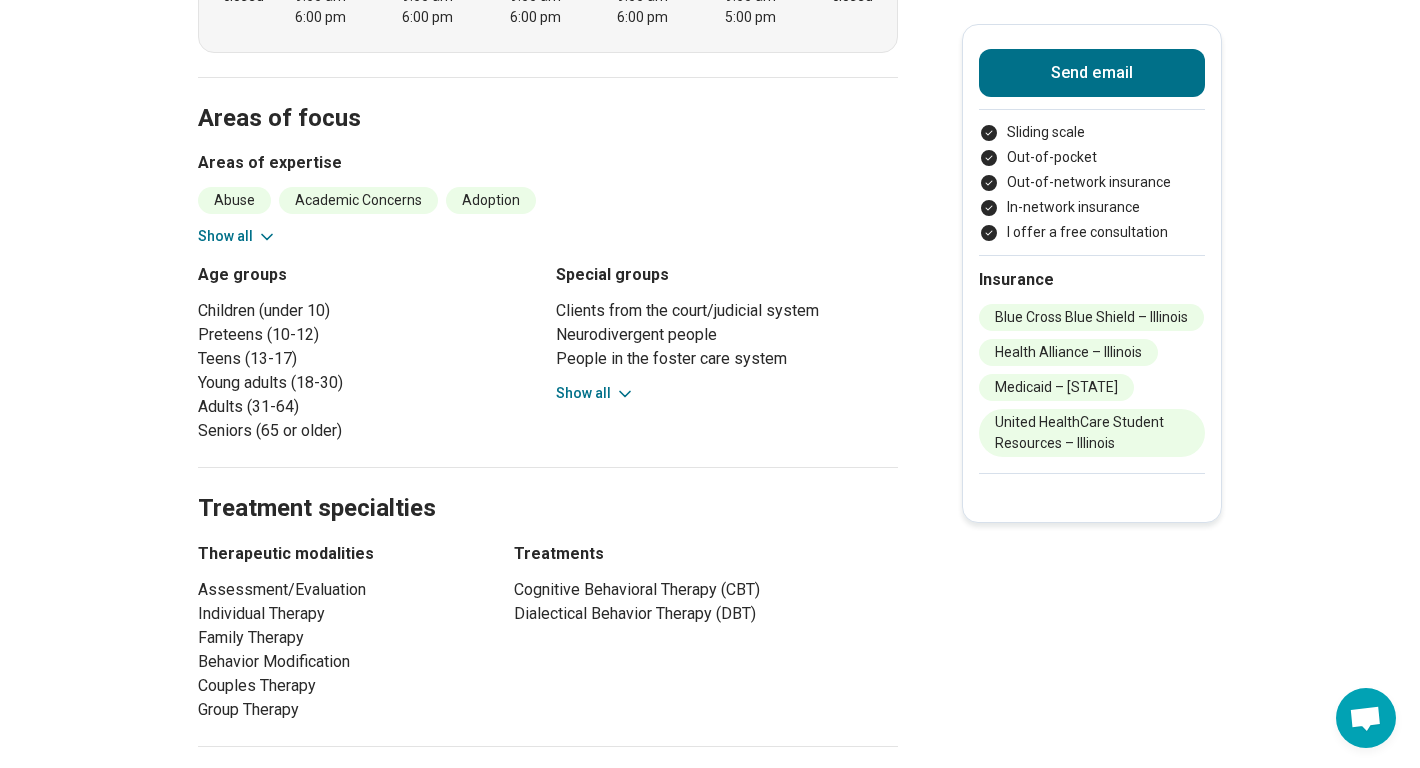 click on "Show all" at bounding box center (237, 236) 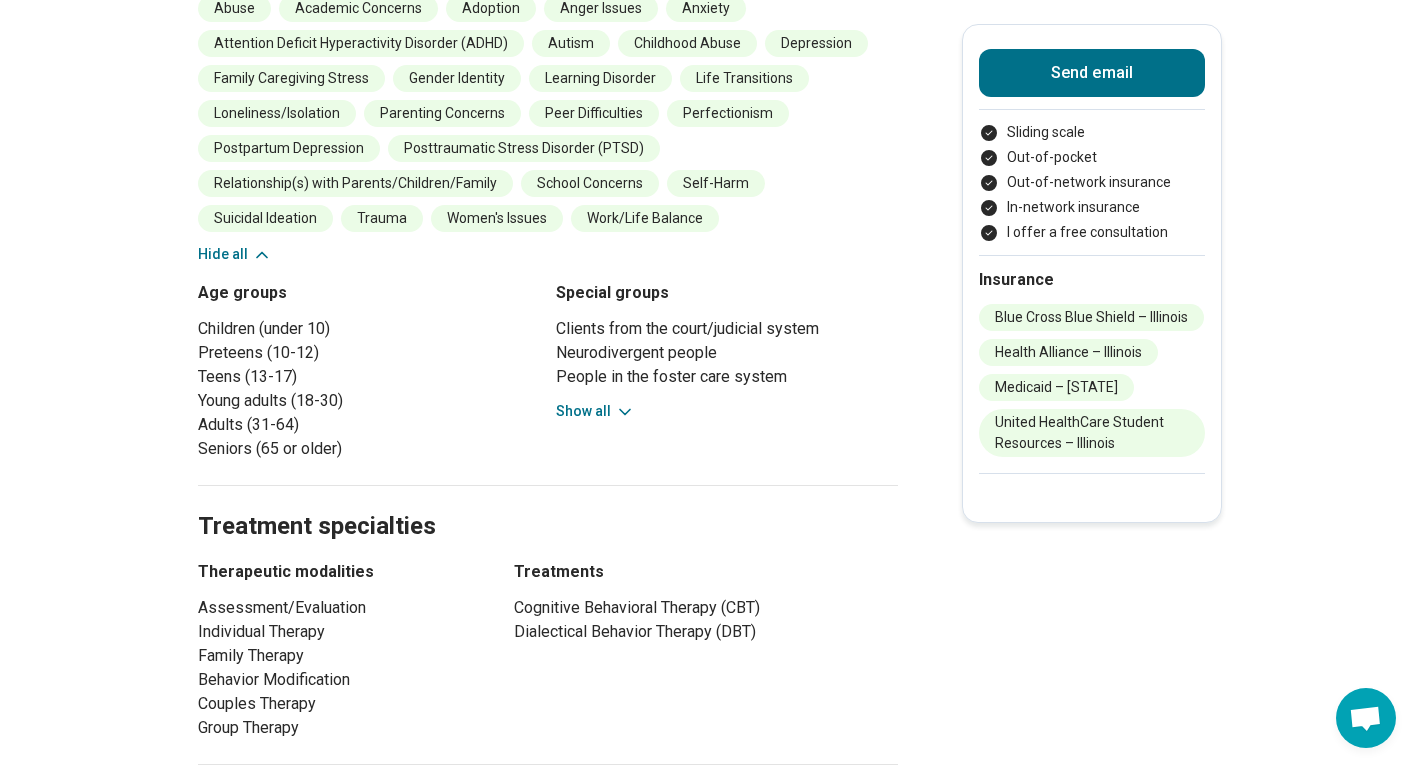 scroll, scrollTop: 809, scrollLeft: 0, axis: vertical 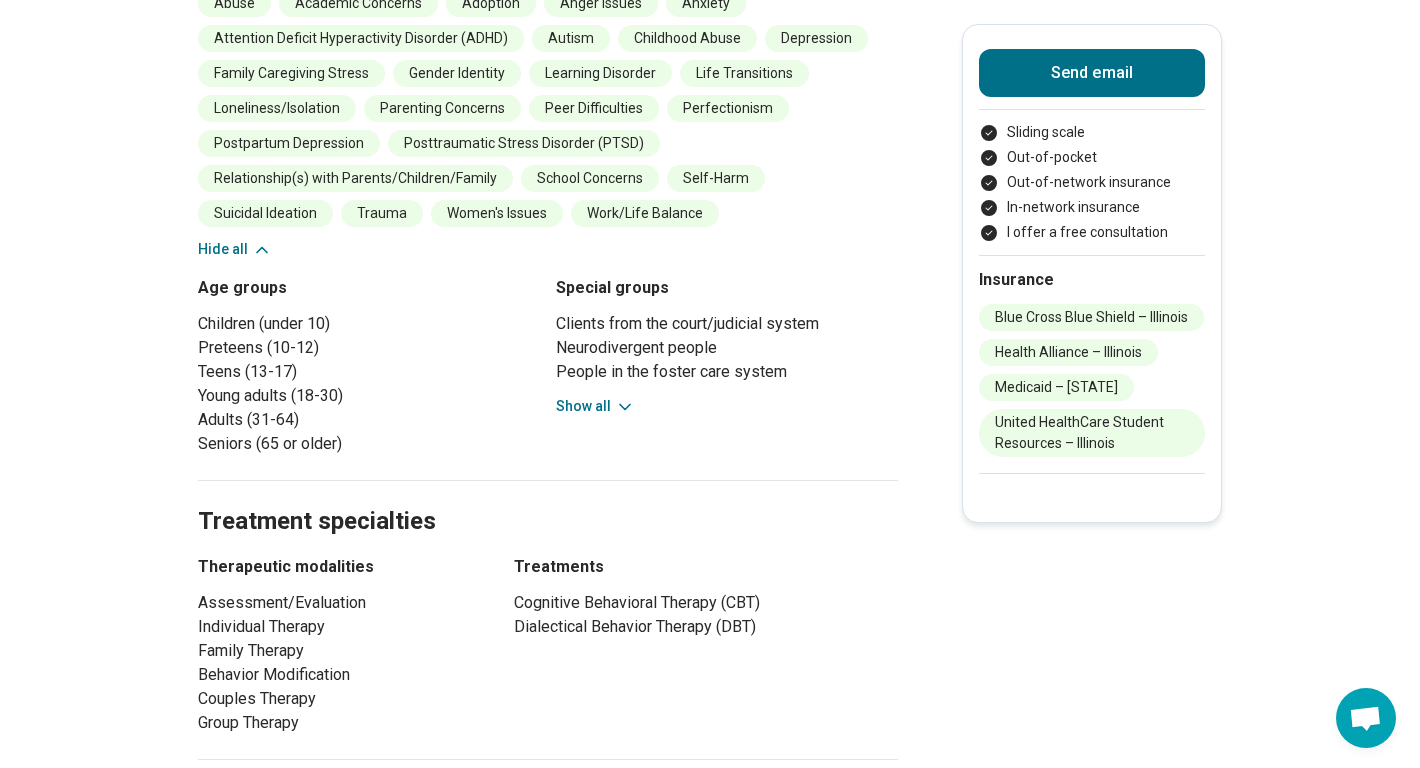 click 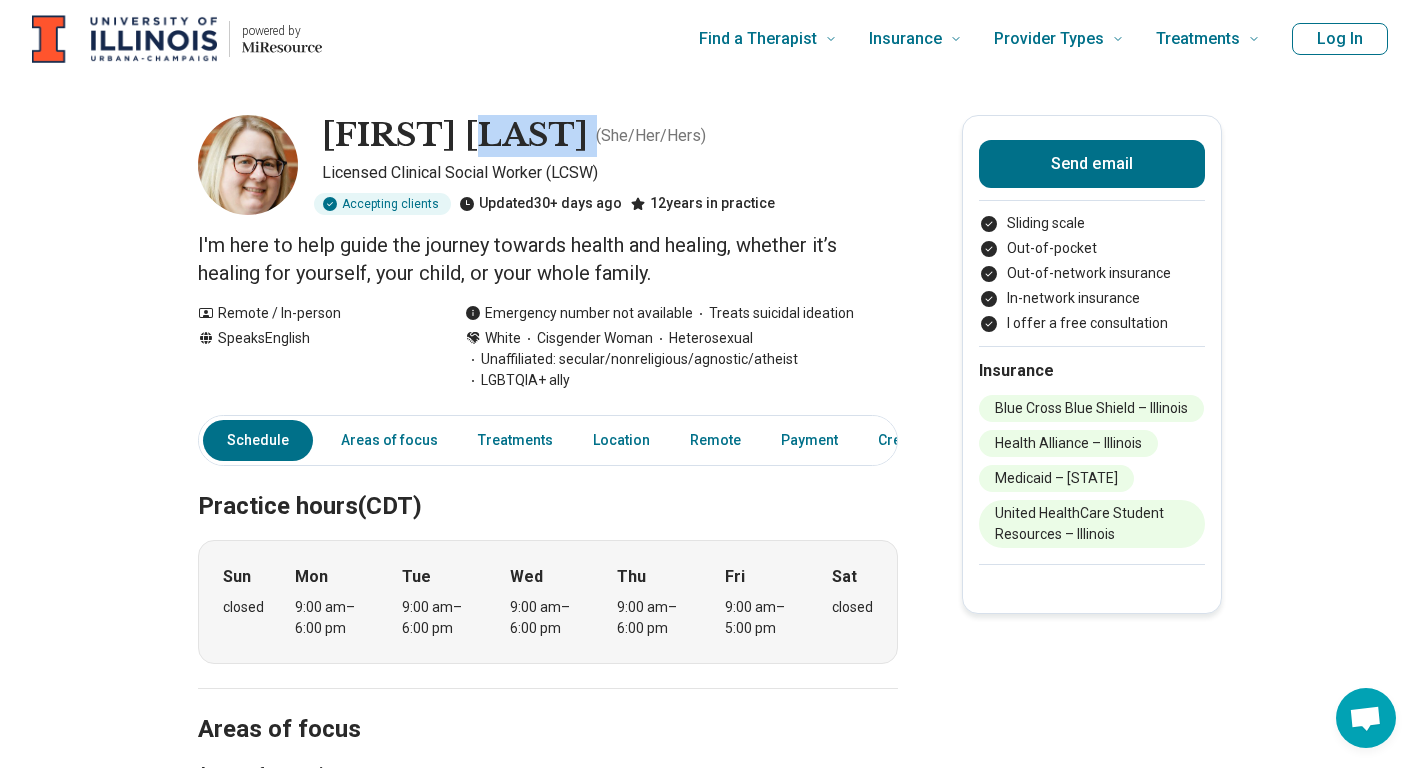 scroll, scrollTop: 0, scrollLeft: 0, axis: both 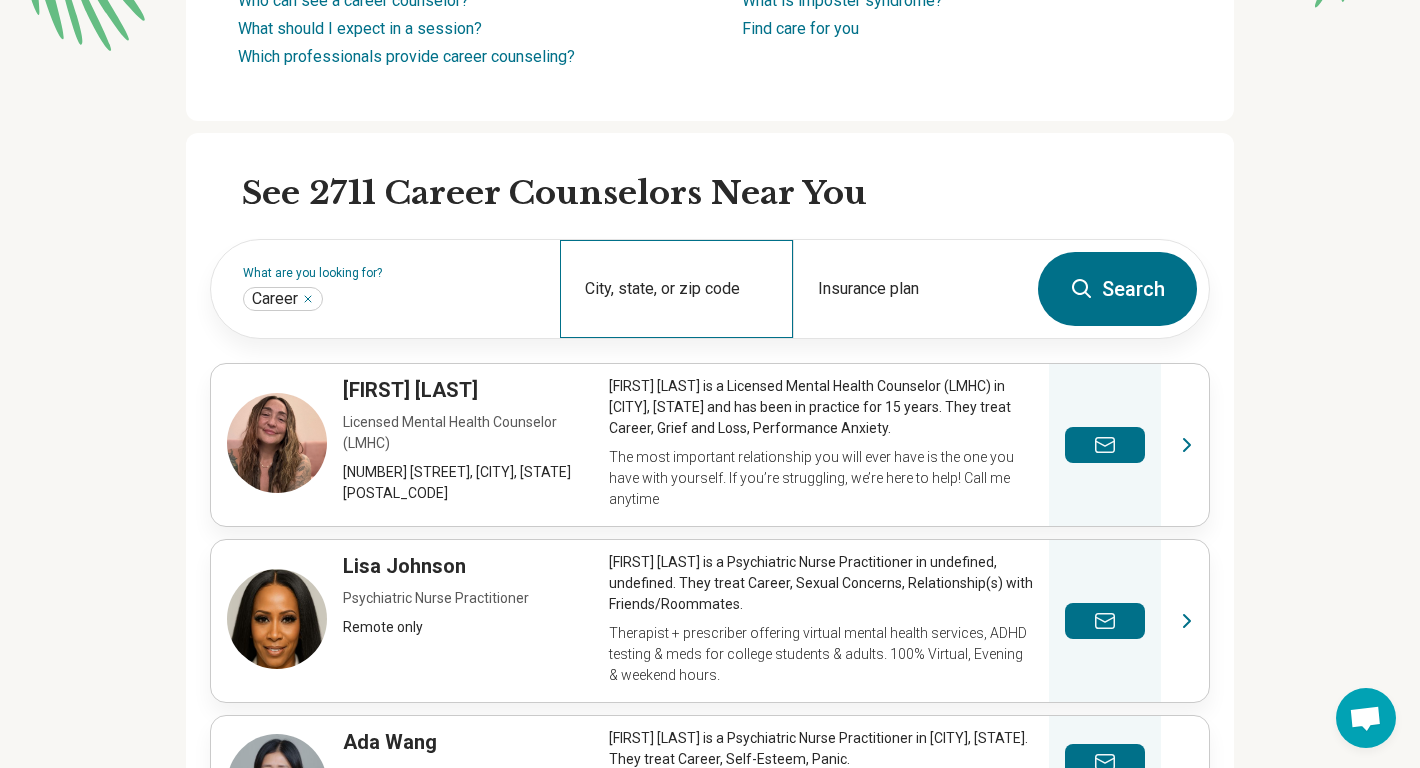 click on "City, state, or zip code" at bounding box center [676, 289] 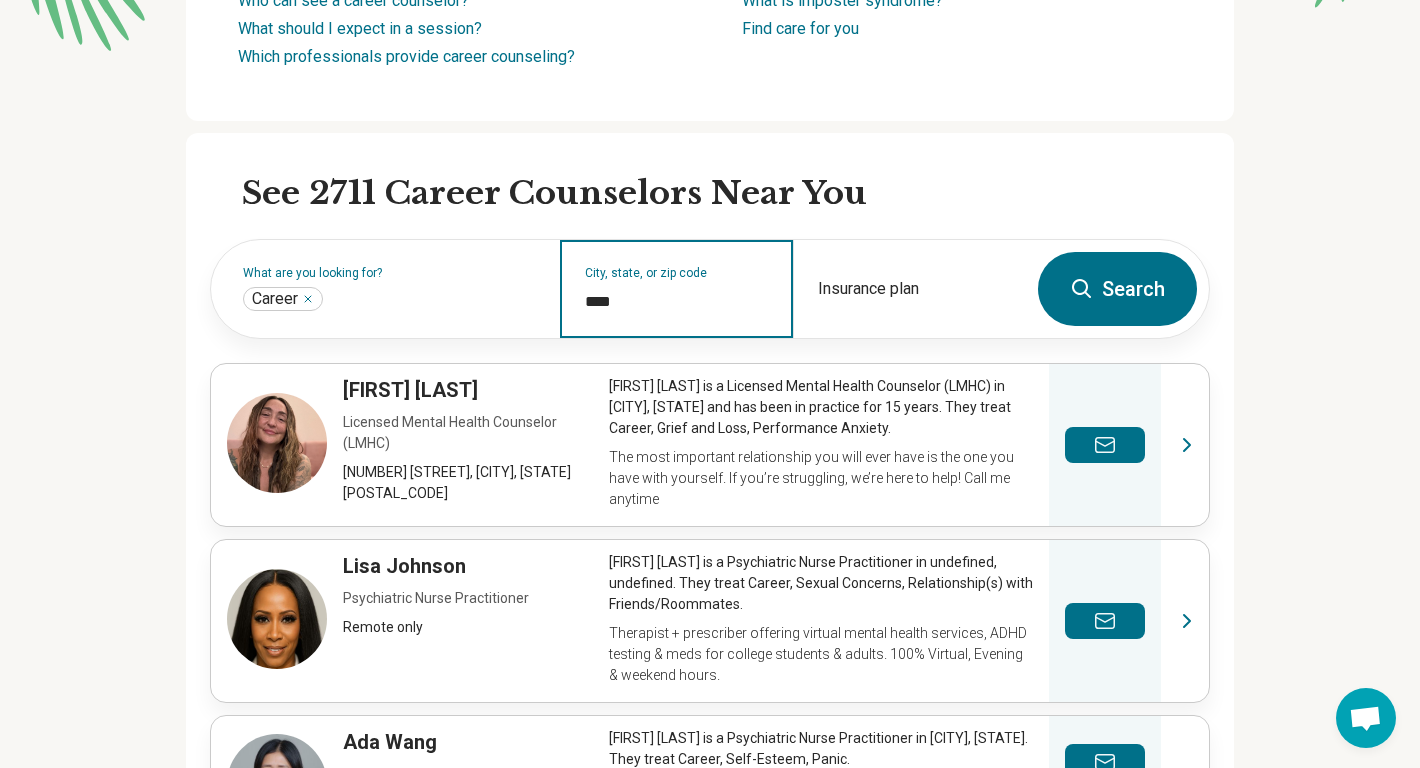 type on "*****" 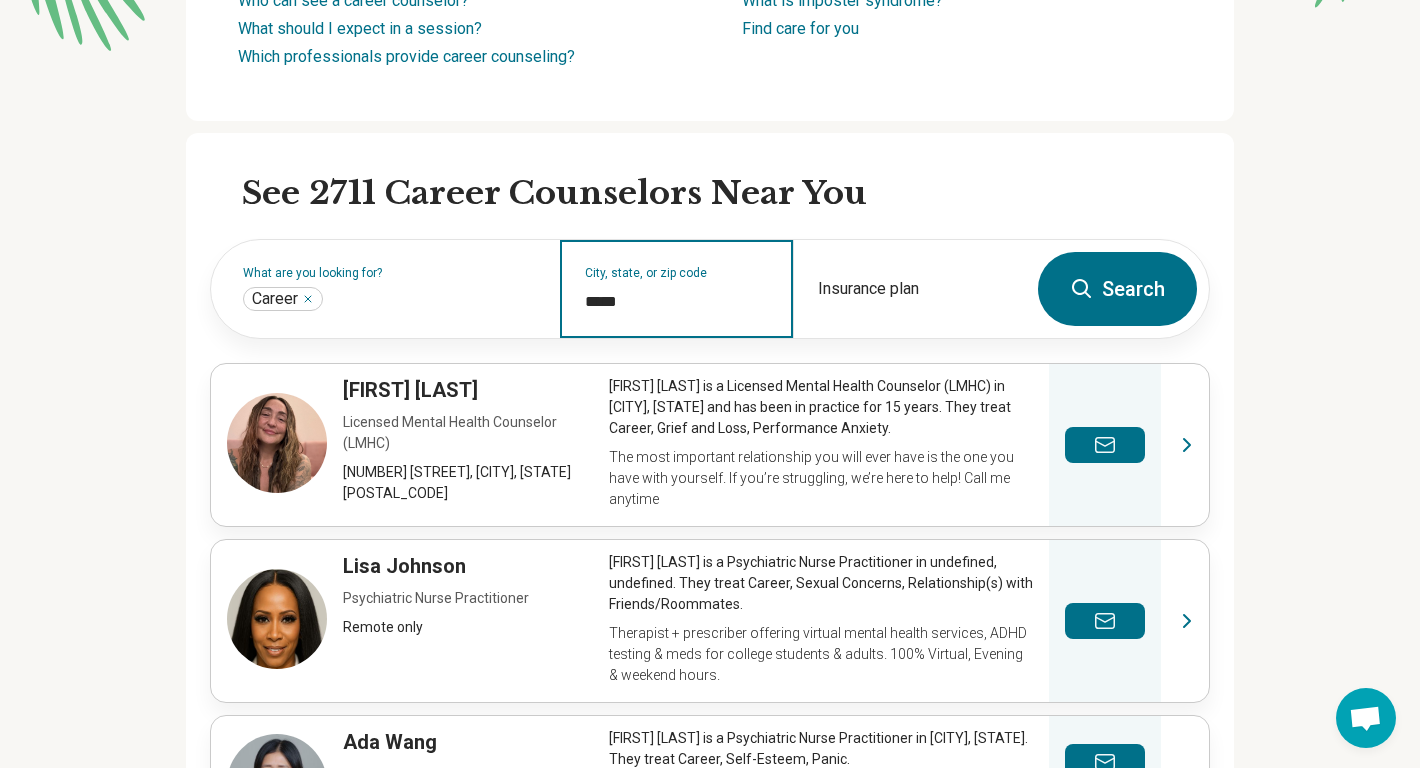 click on "Search" at bounding box center (1117, 289) 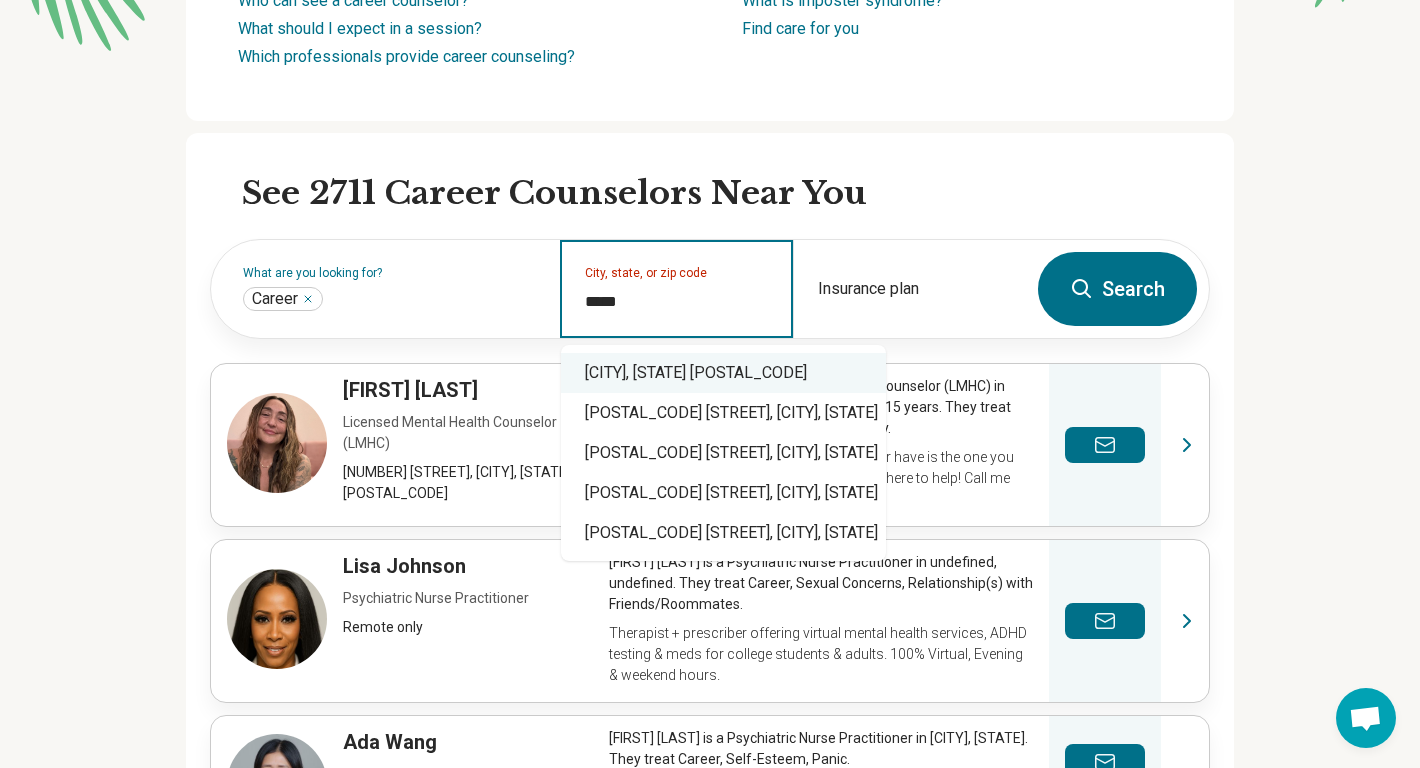 click on "Urbana, IL 61801" at bounding box center [723, 373] 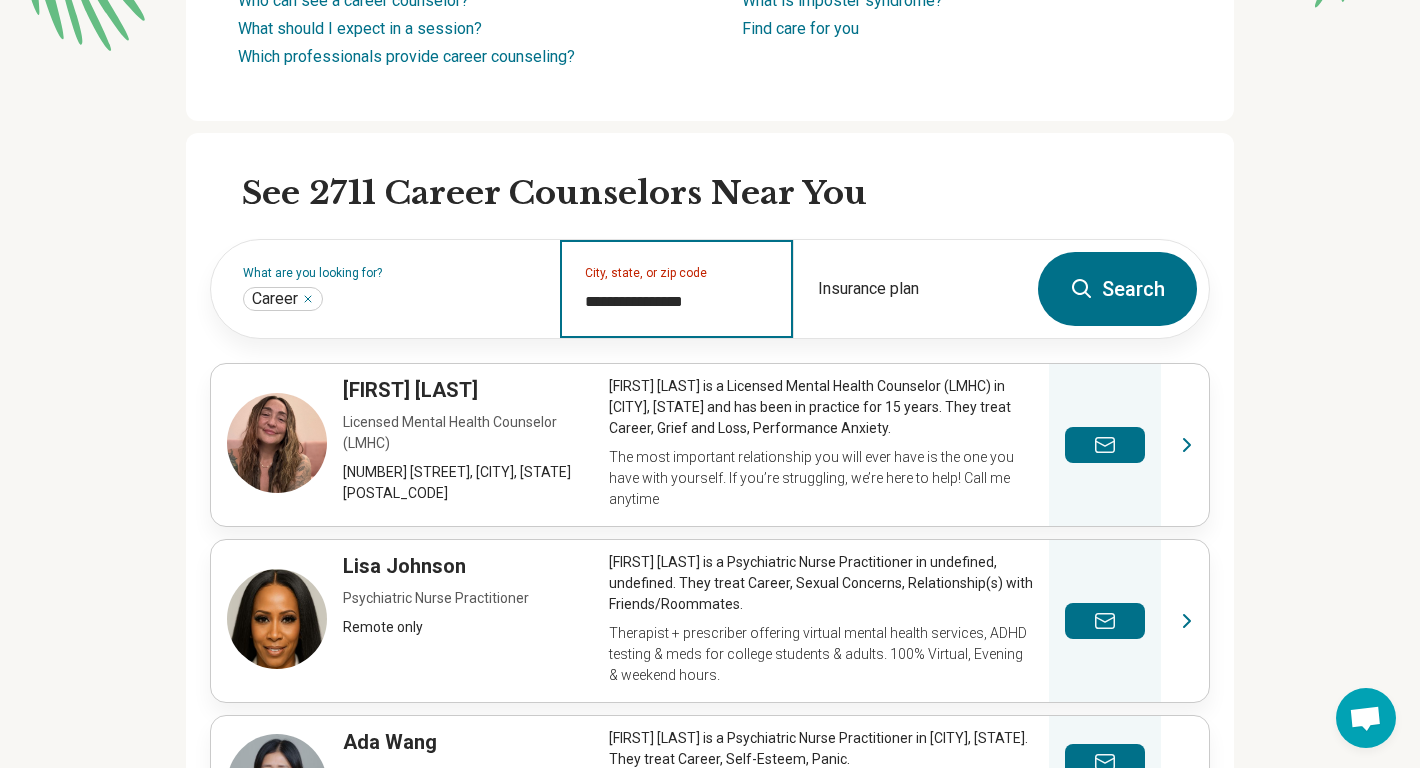 type on "**********" 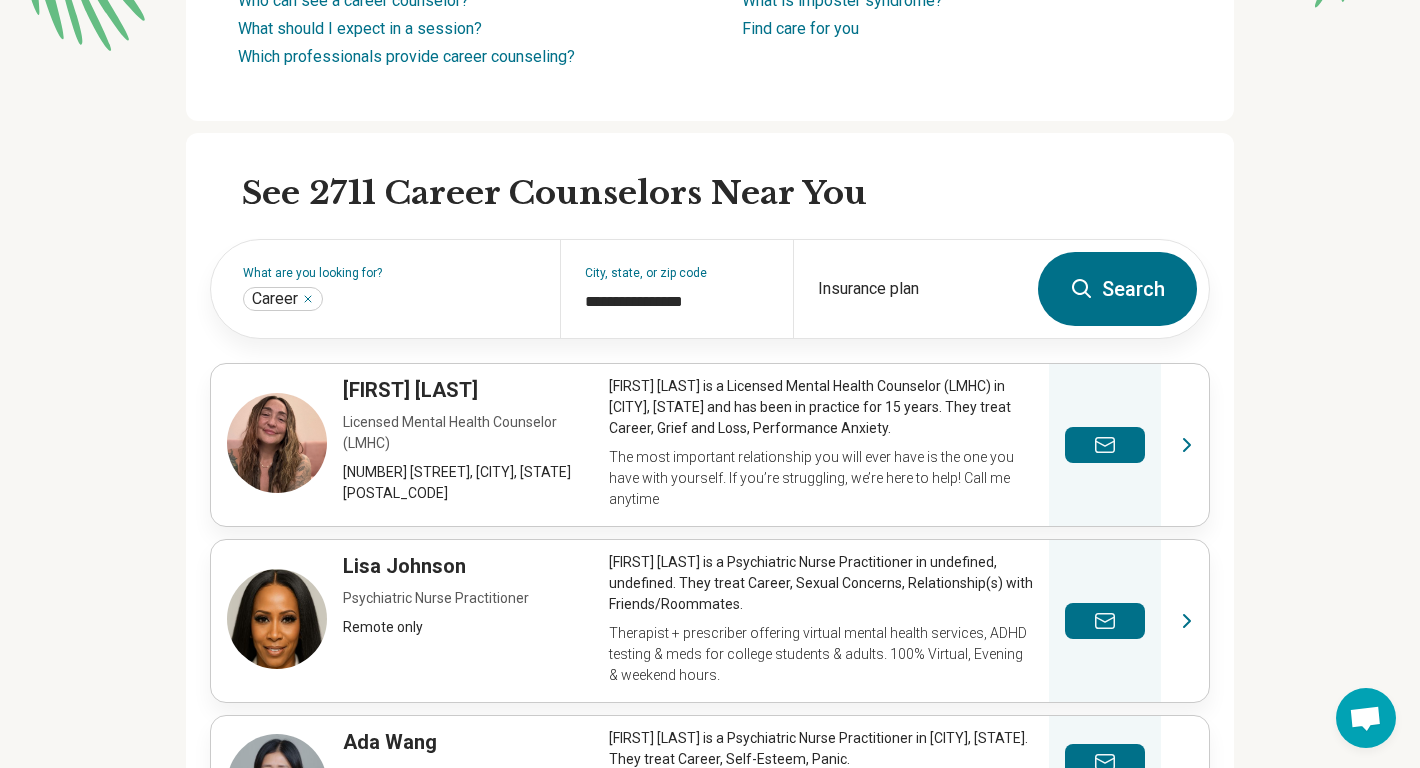 click on "Search" at bounding box center [1117, 289] 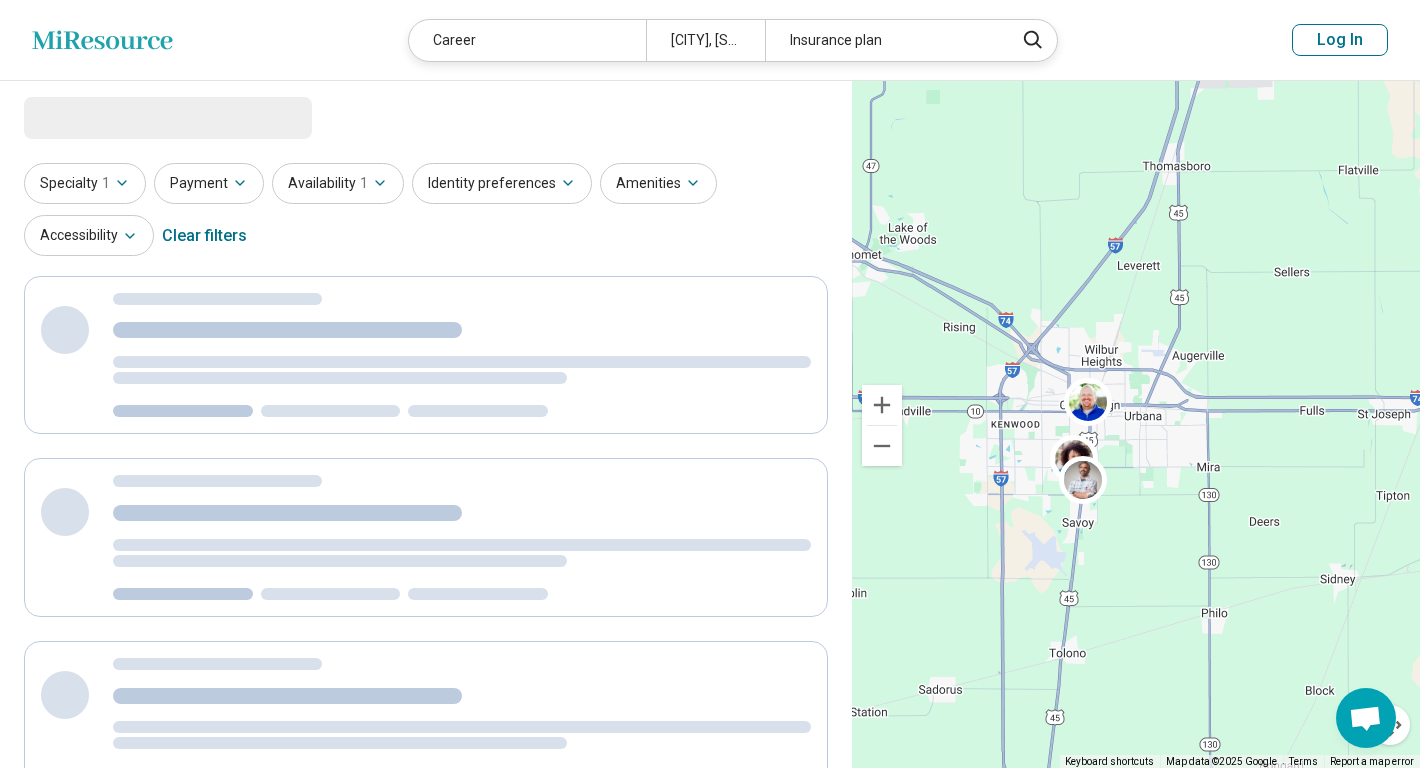select on "***" 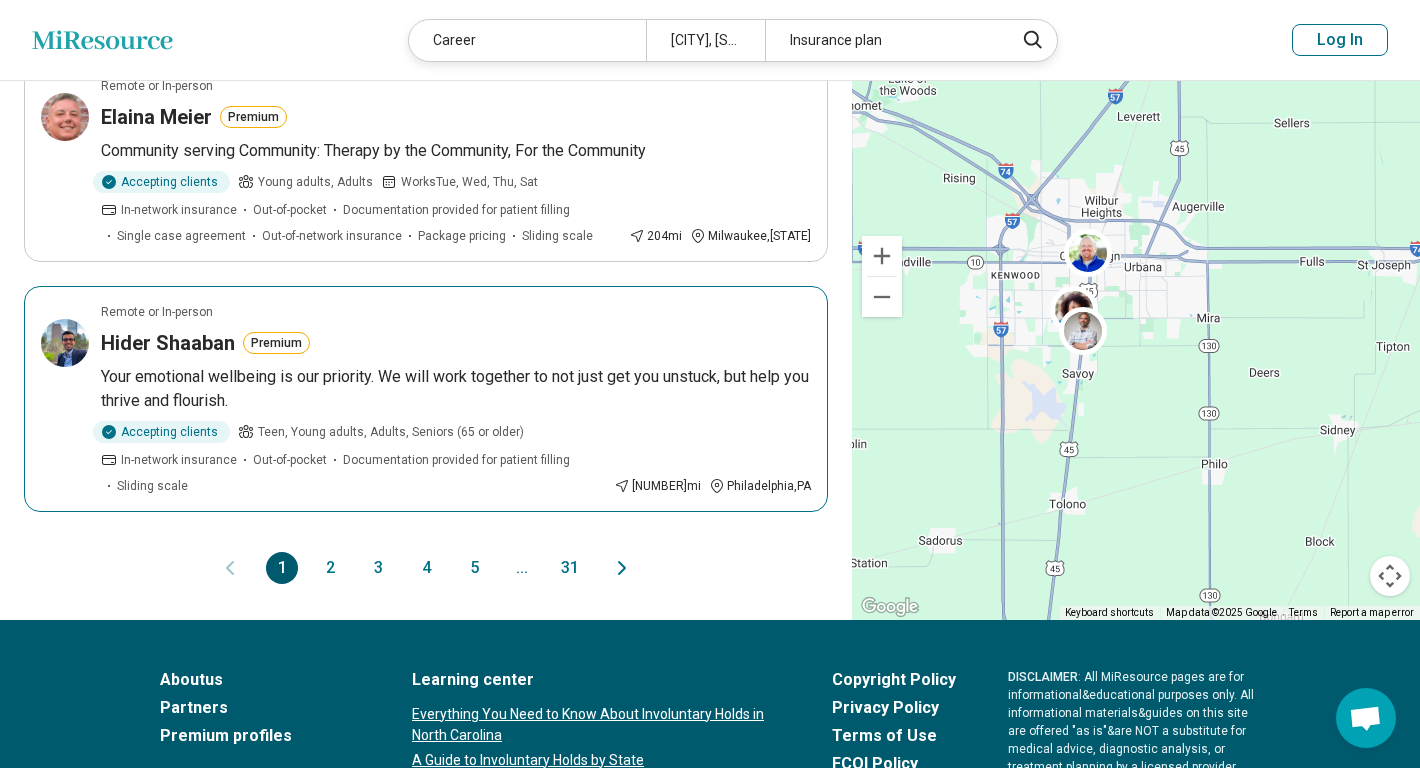 scroll, scrollTop: 2080, scrollLeft: 0, axis: vertical 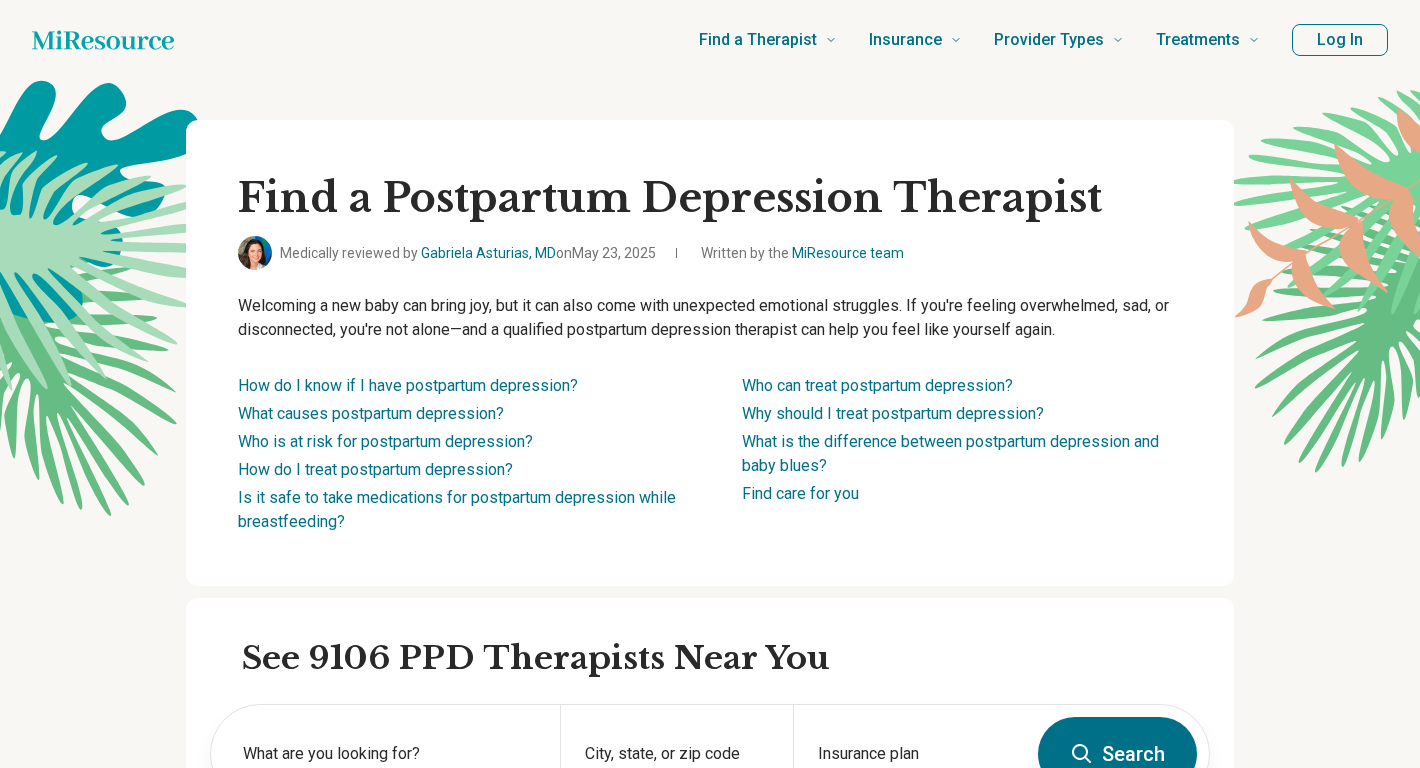 type 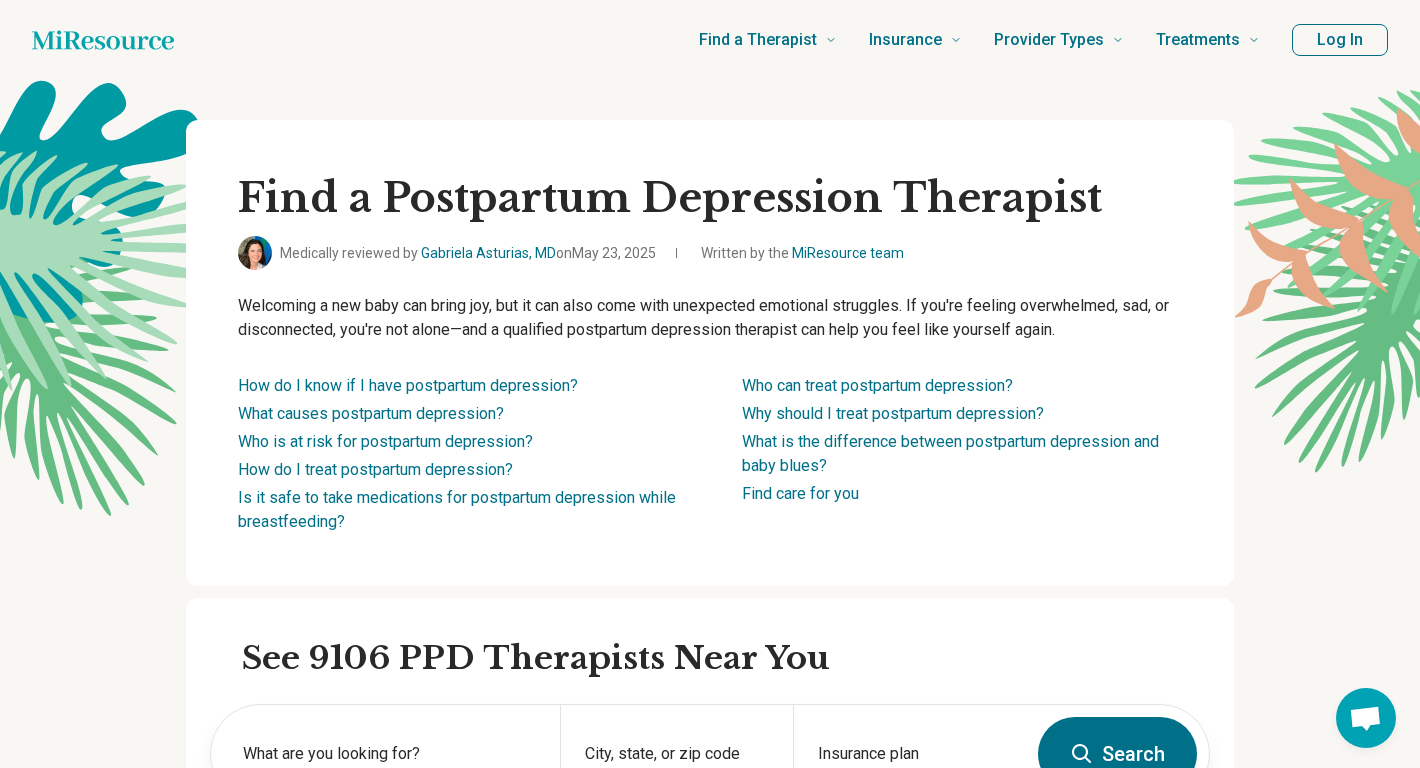 scroll, scrollTop: 0, scrollLeft: 0, axis: both 